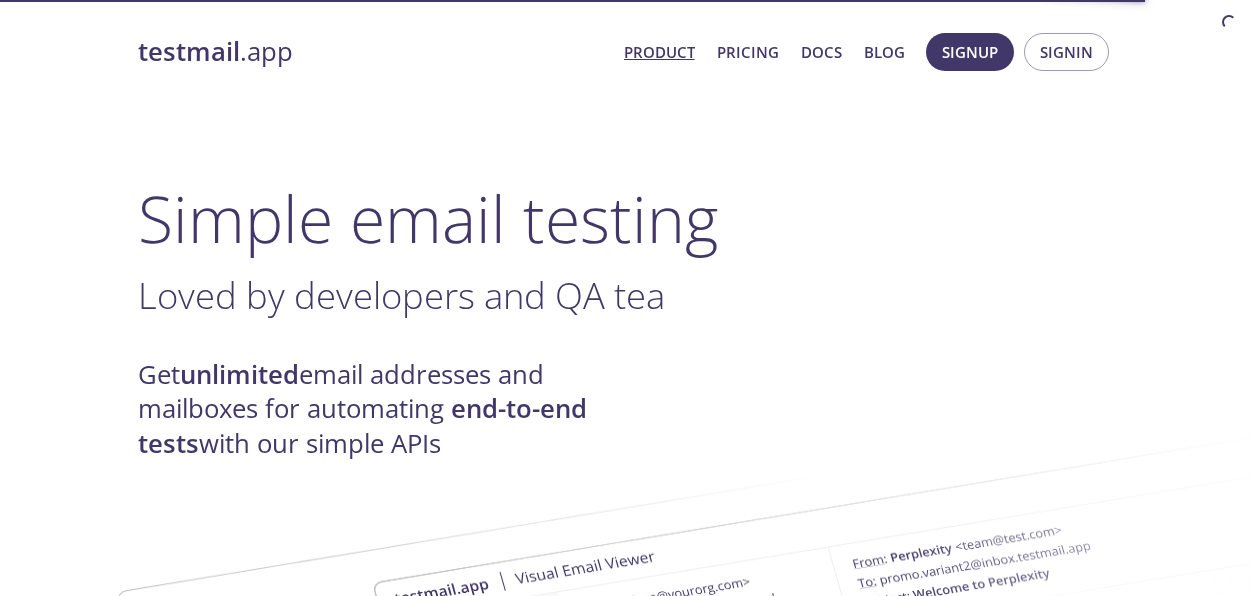 scroll, scrollTop: 0, scrollLeft: 0, axis: both 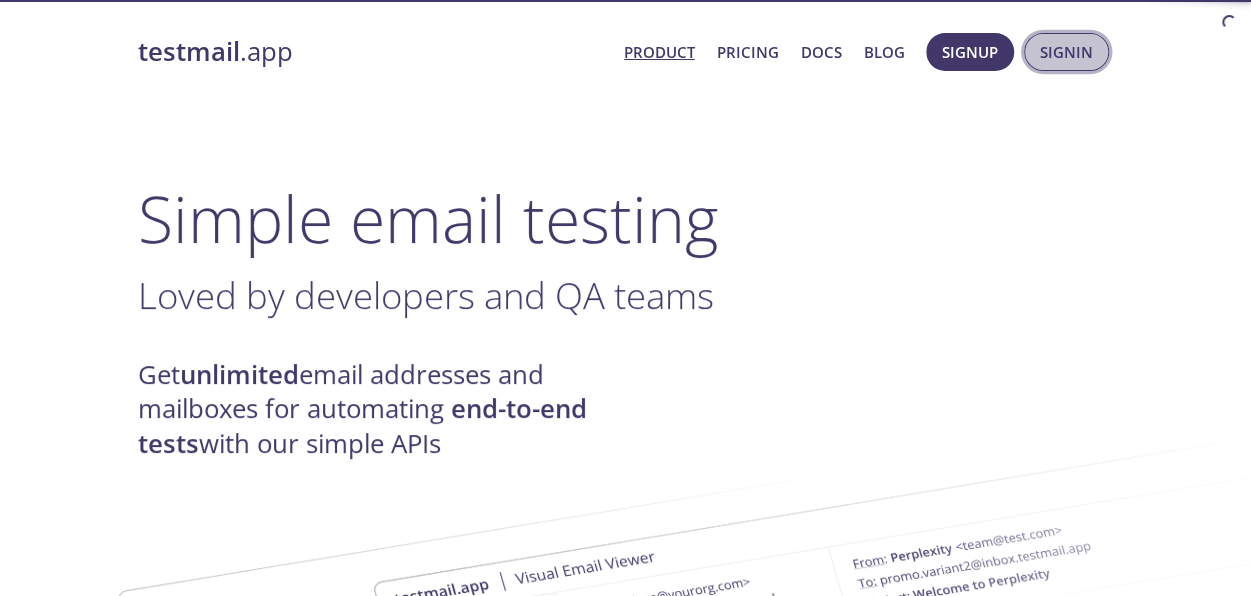click on "Signin" at bounding box center [1066, 52] 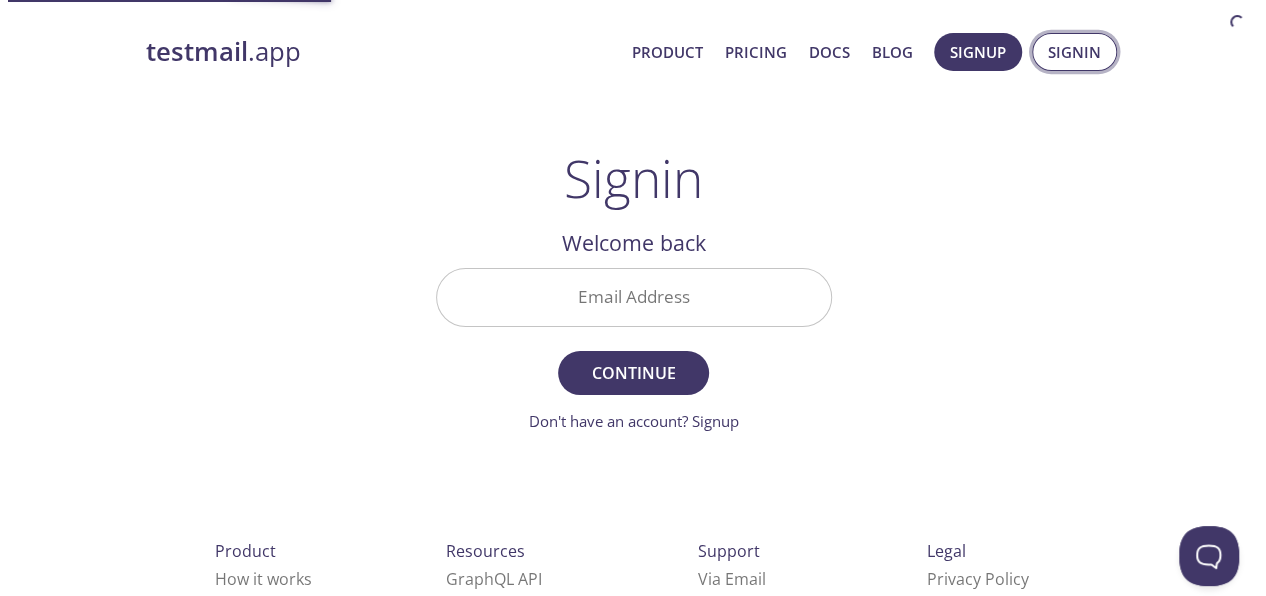 scroll, scrollTop: 0, scrollLeft: 0, axis: both 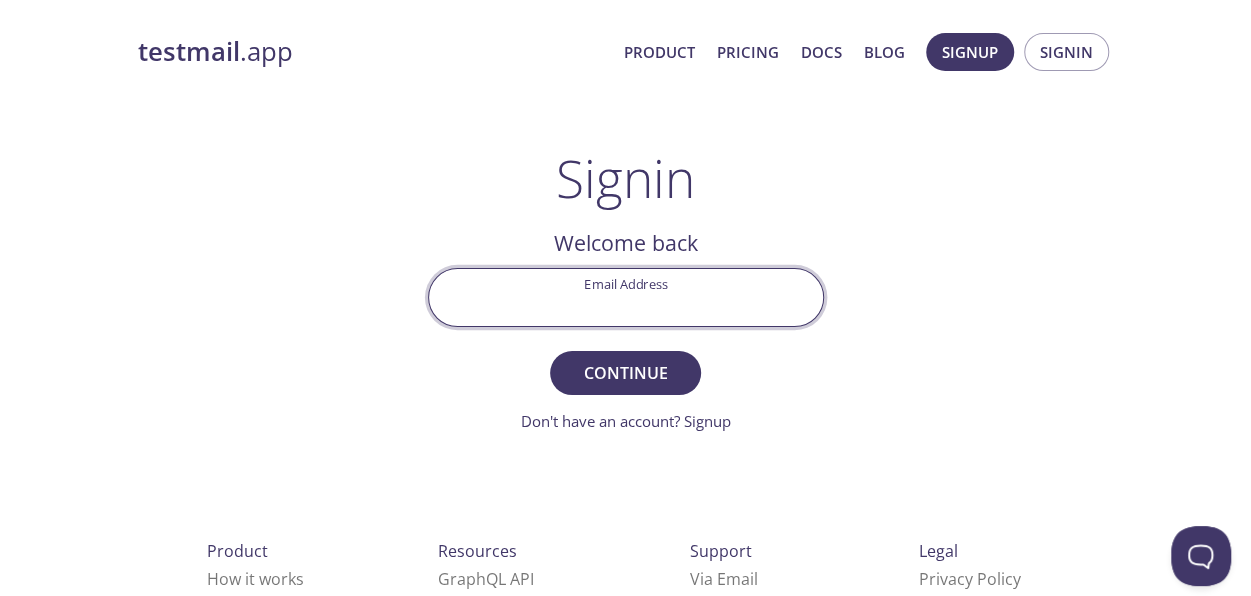 click on "Email Address" at bounding box center (626, 297) 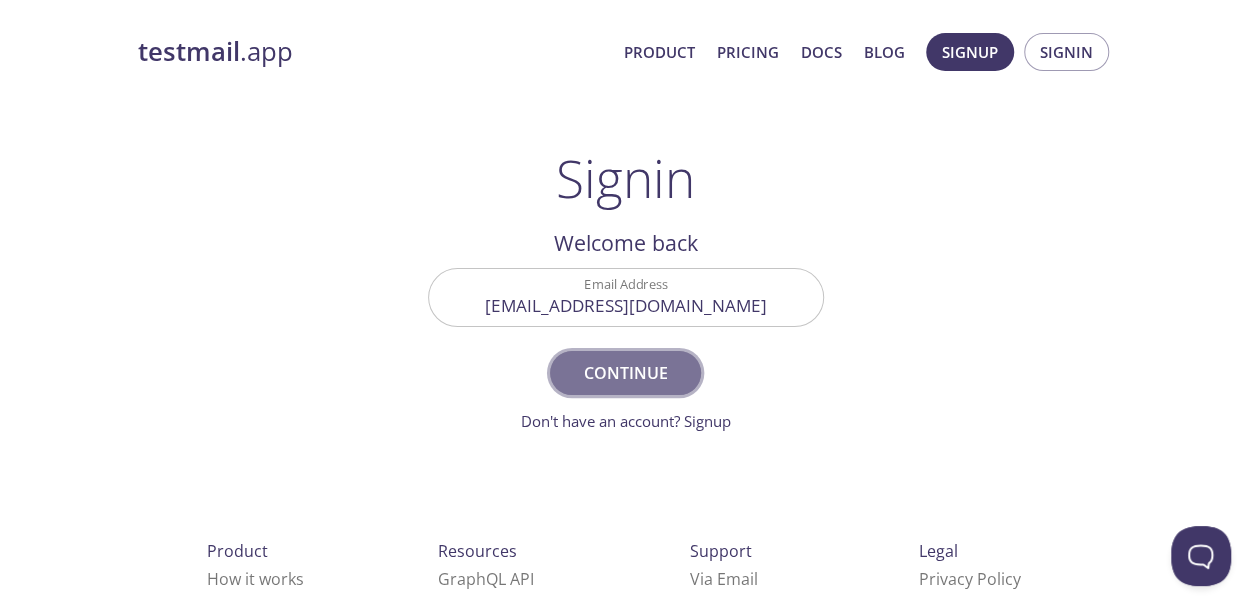 click on "Continue" at bounding box center [625, 373] 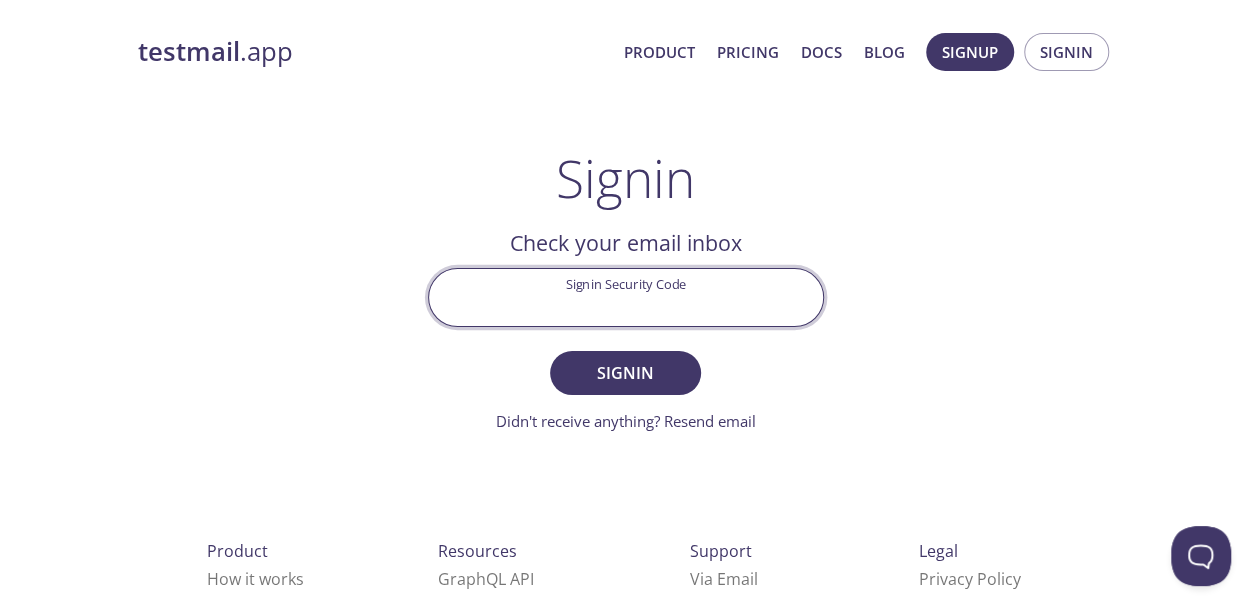 click on "Signin Security Code" at bounding box center [626, 297] 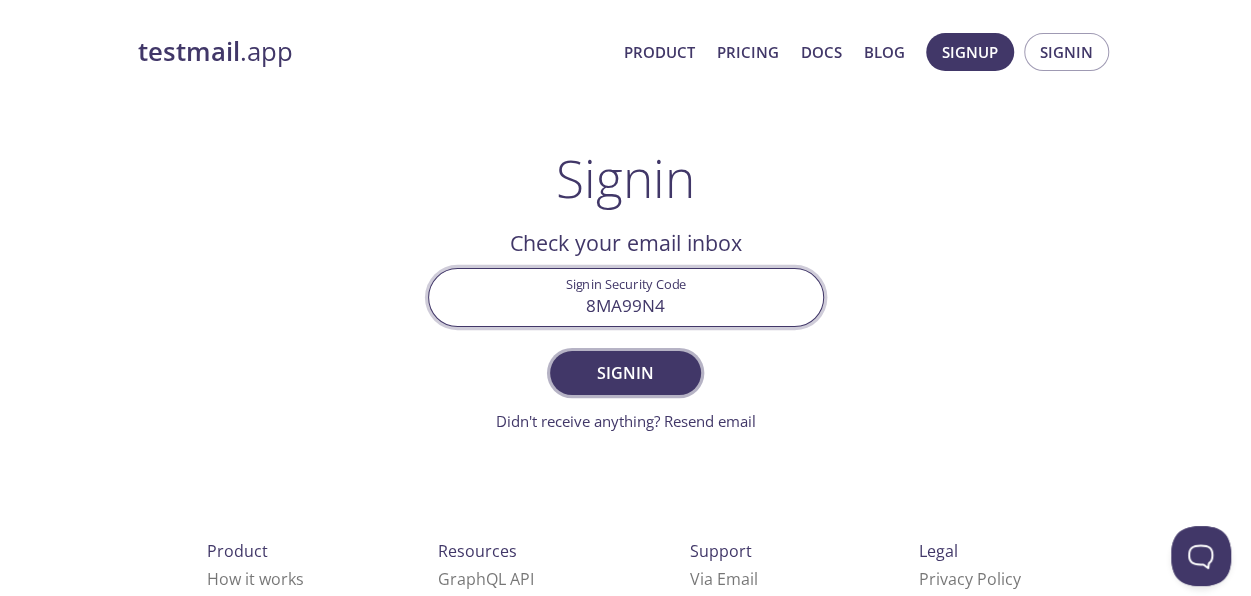 type on "8MA99N4" 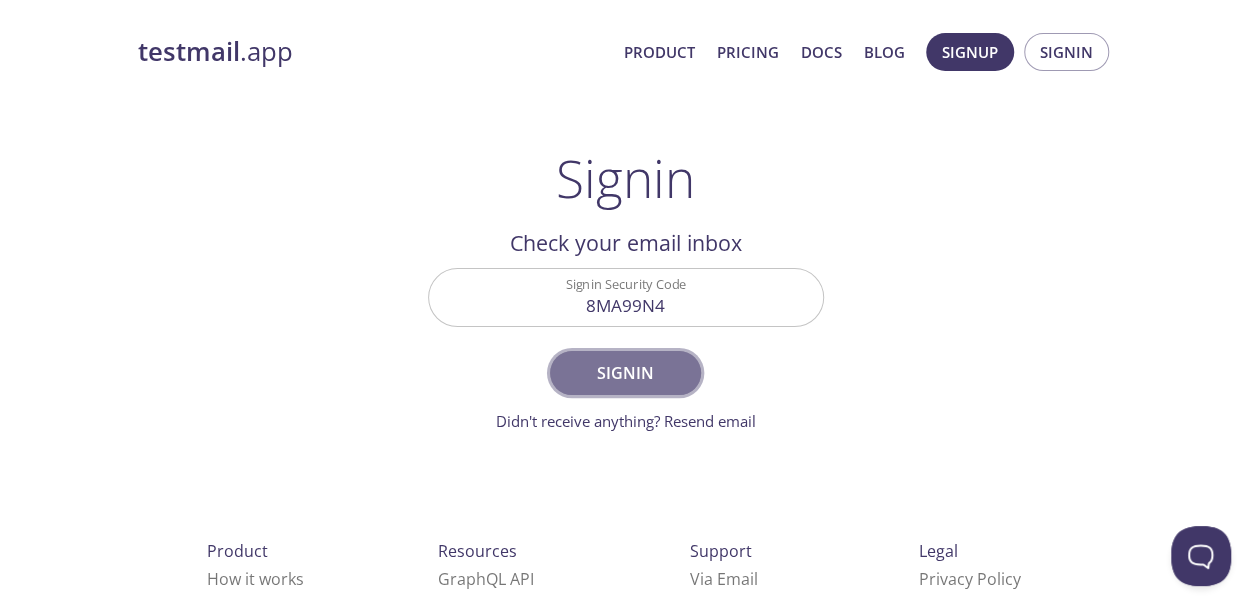 click on "Signin" at bounding box center [625, 373] 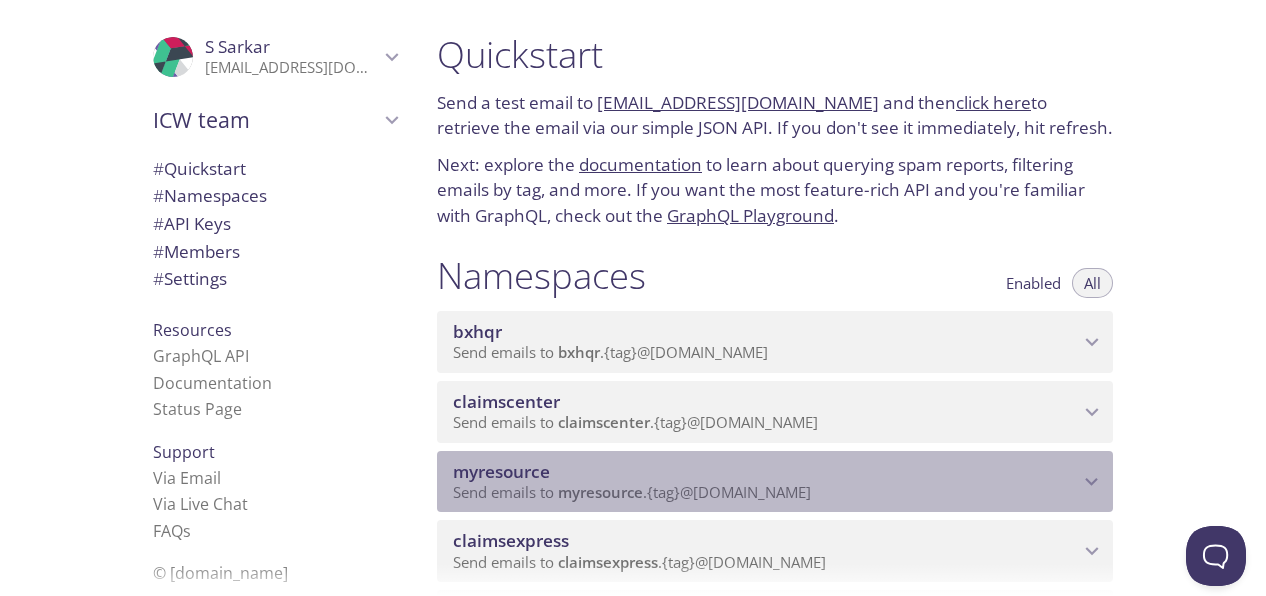 click on "myresource" at bounding box center [766, 472] 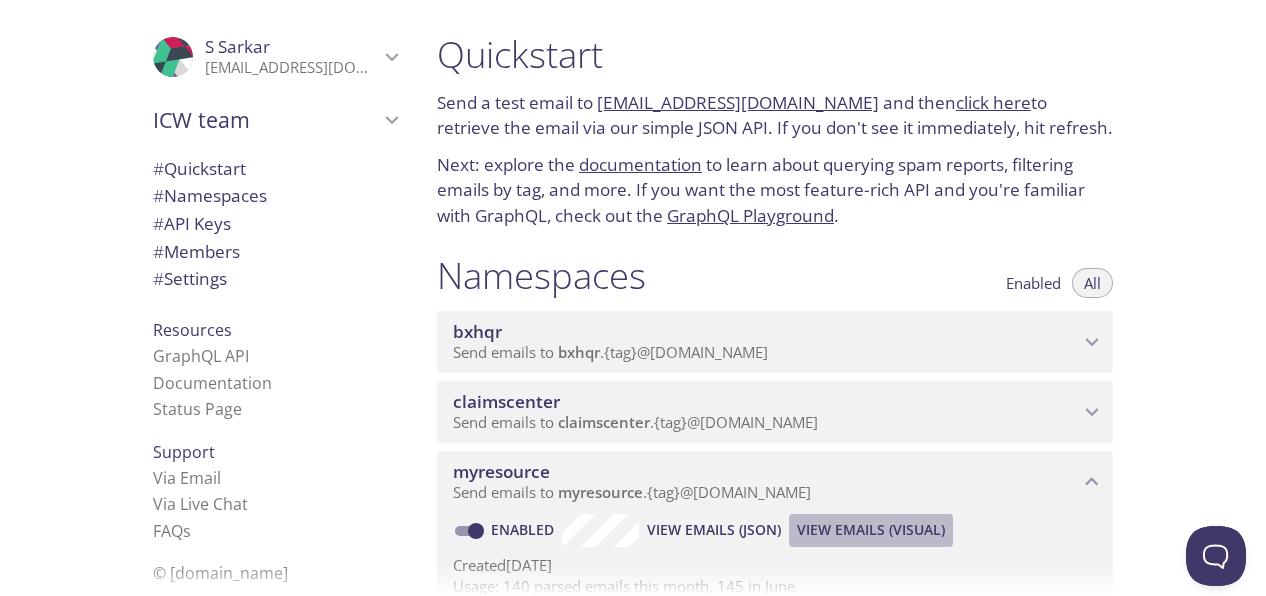 click on "View Emails (Visual)" at bounding box center [871, 530] 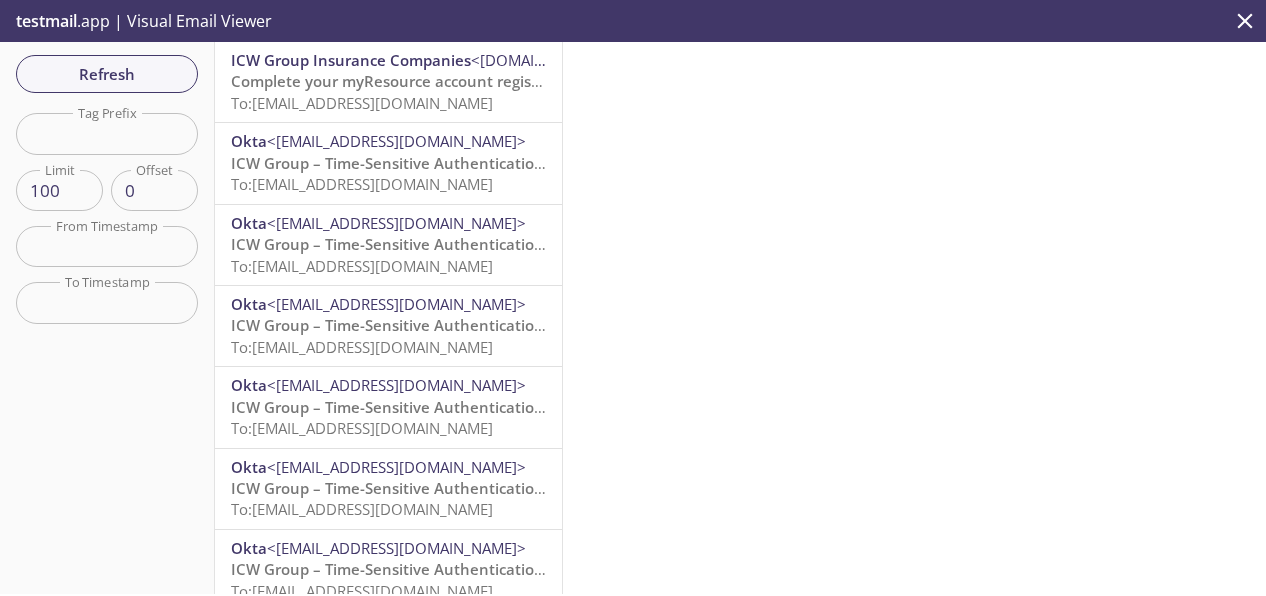 click on "Complete your myResource account registration" at bounding box center (406, 81) 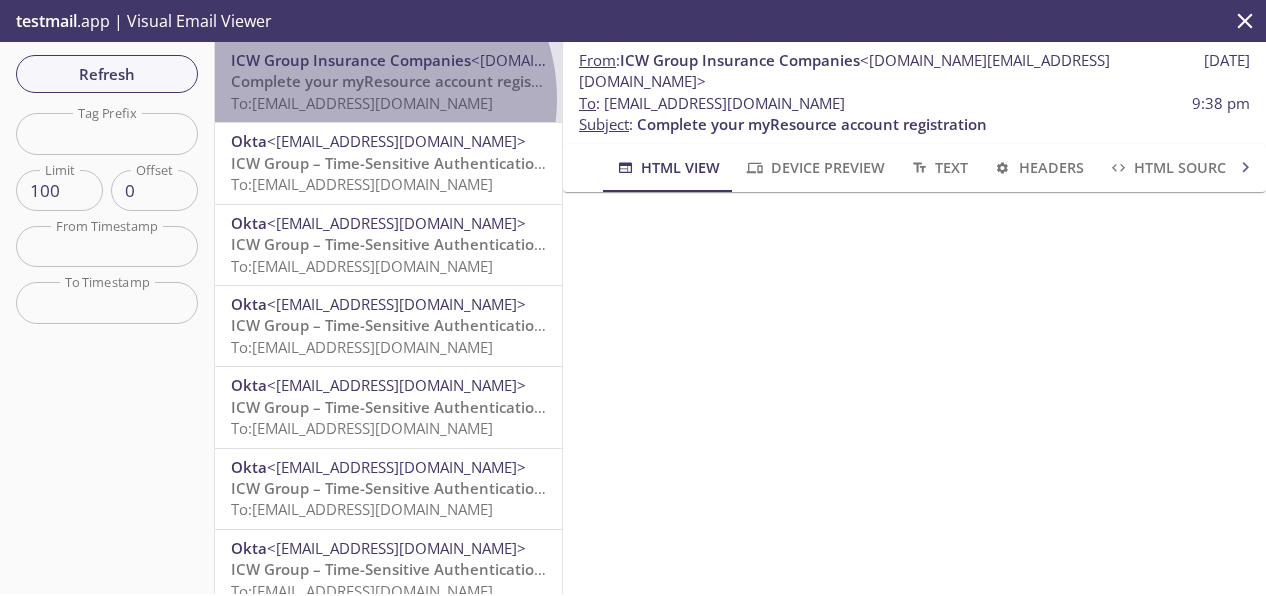 click on "To:  [EMAIL_ADDRESS][DOMAIN_NAME]" at bounding box center [362, 103] 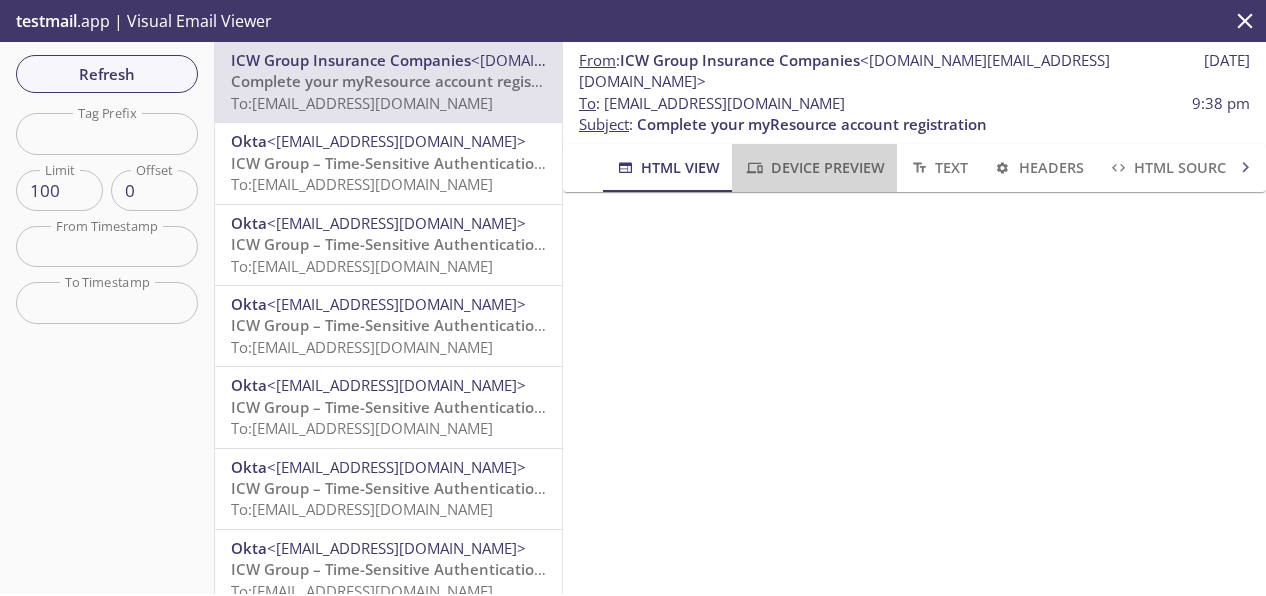 click on "Device Preview" at bounding box center [814, 167] 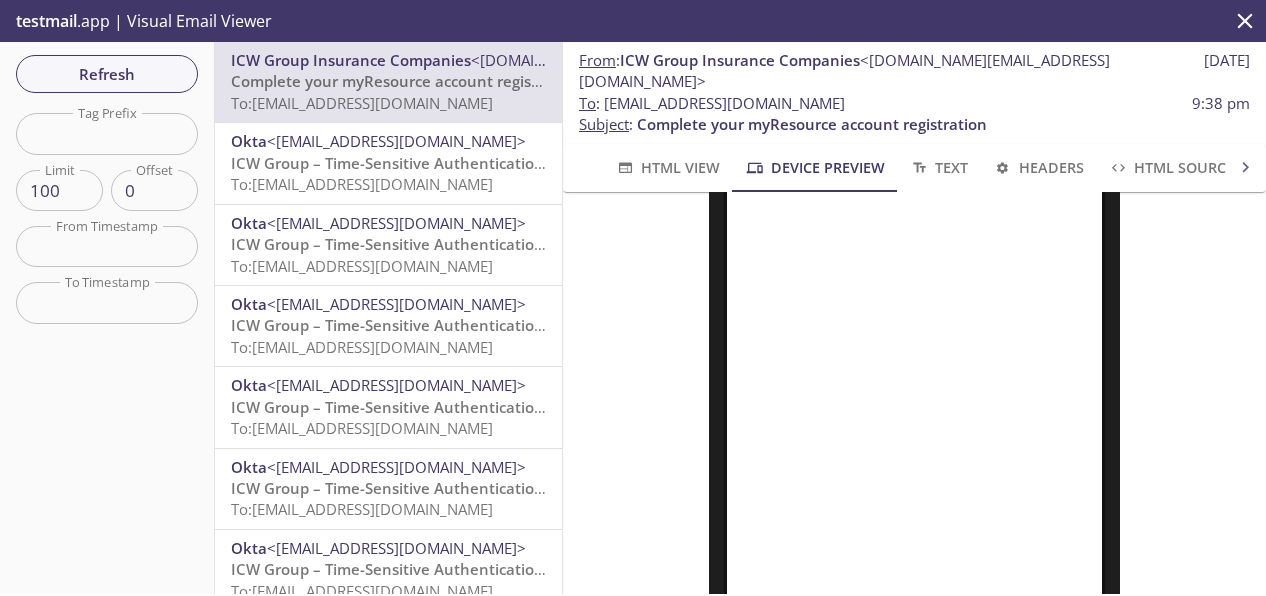 scroll, scrollTop: 452, scrollLeft: 0, axis: vertical 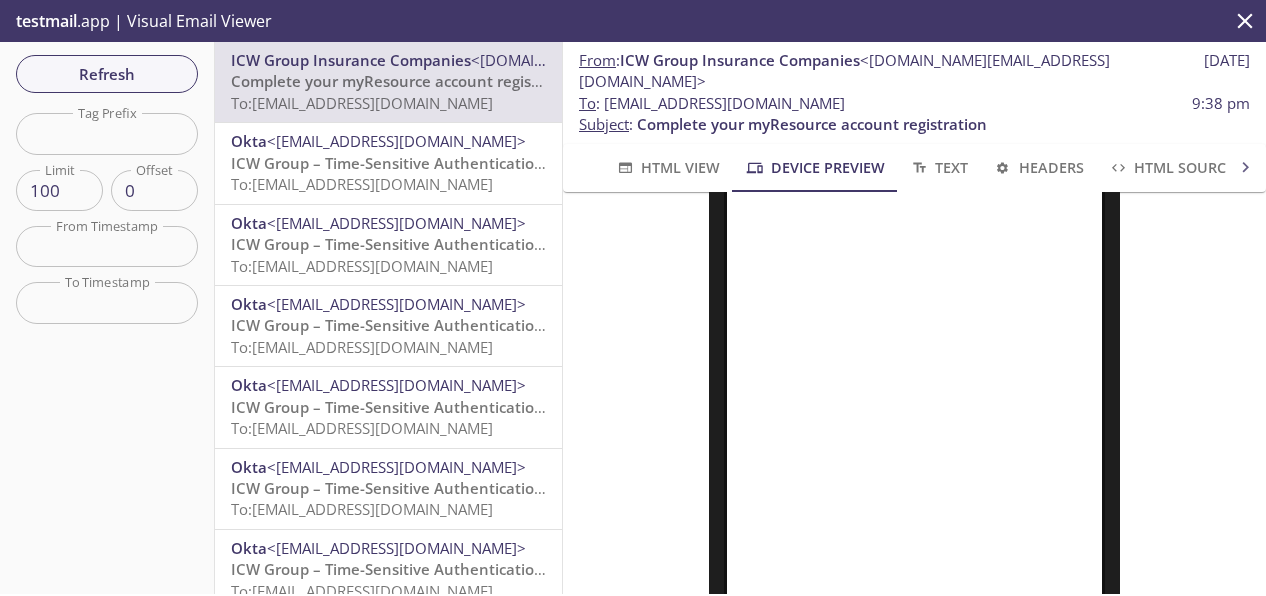 click on "To :   [EMAIL_ADDRESS][DOMAIN_NAME] 9:38 pm" at bounding box center [914, 103] 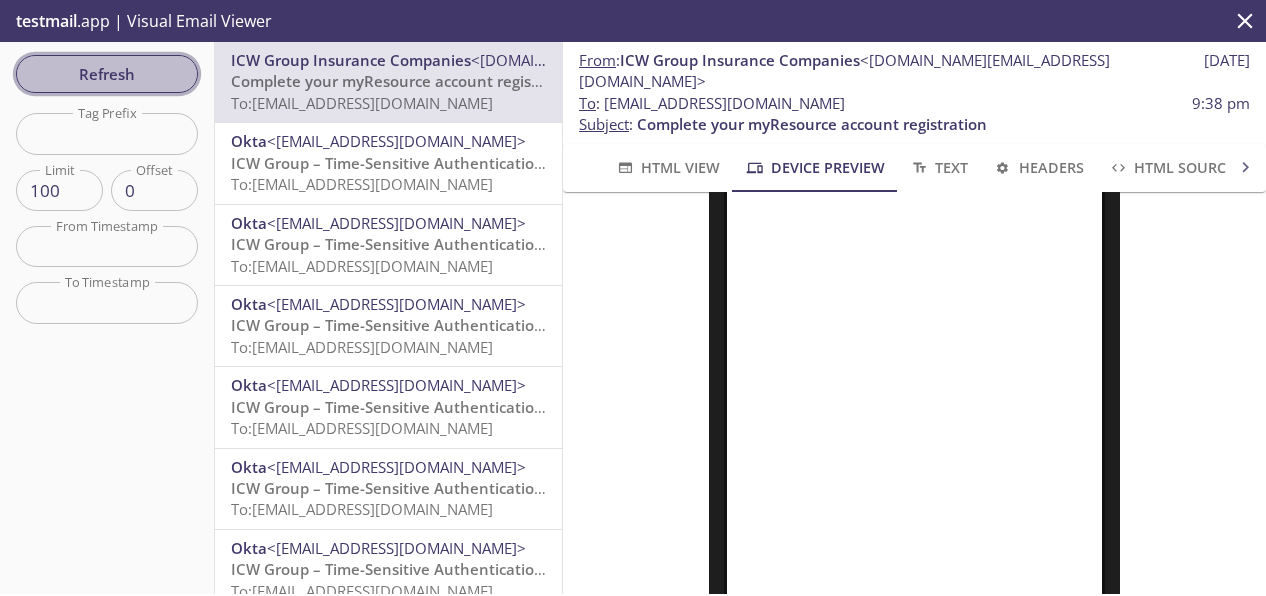click on "Refresh" at bounding box center [107, 74] 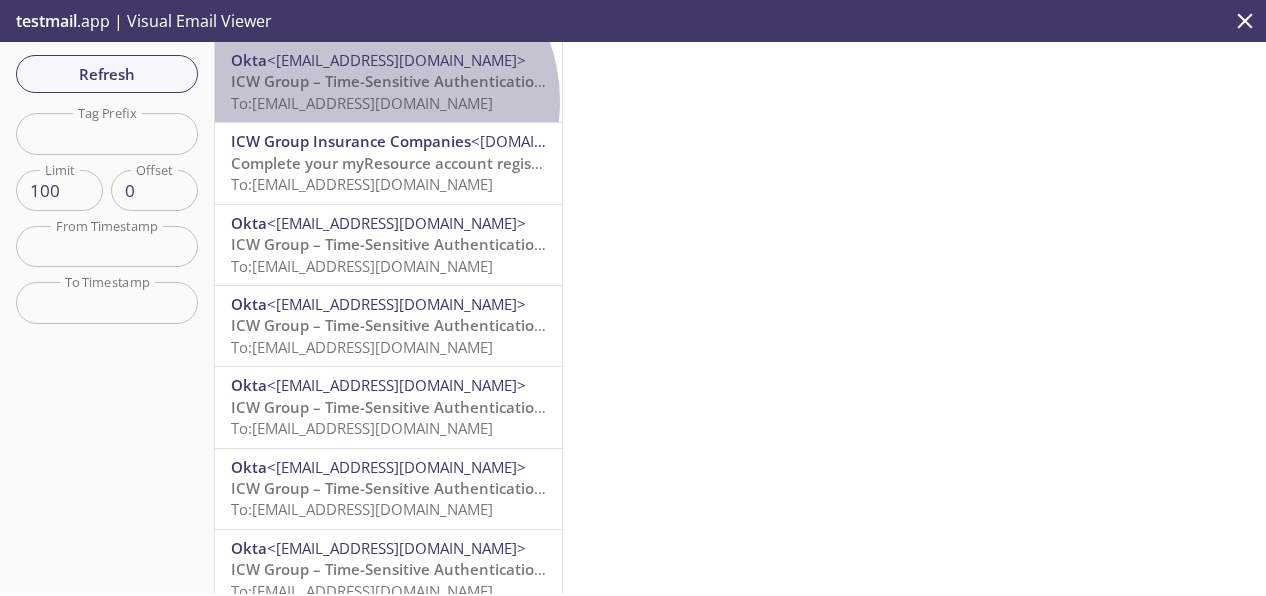 click on "To:  [EMAIL_ADDRESS][DOMAIN_NAME]" at bounding box center (362, 103) 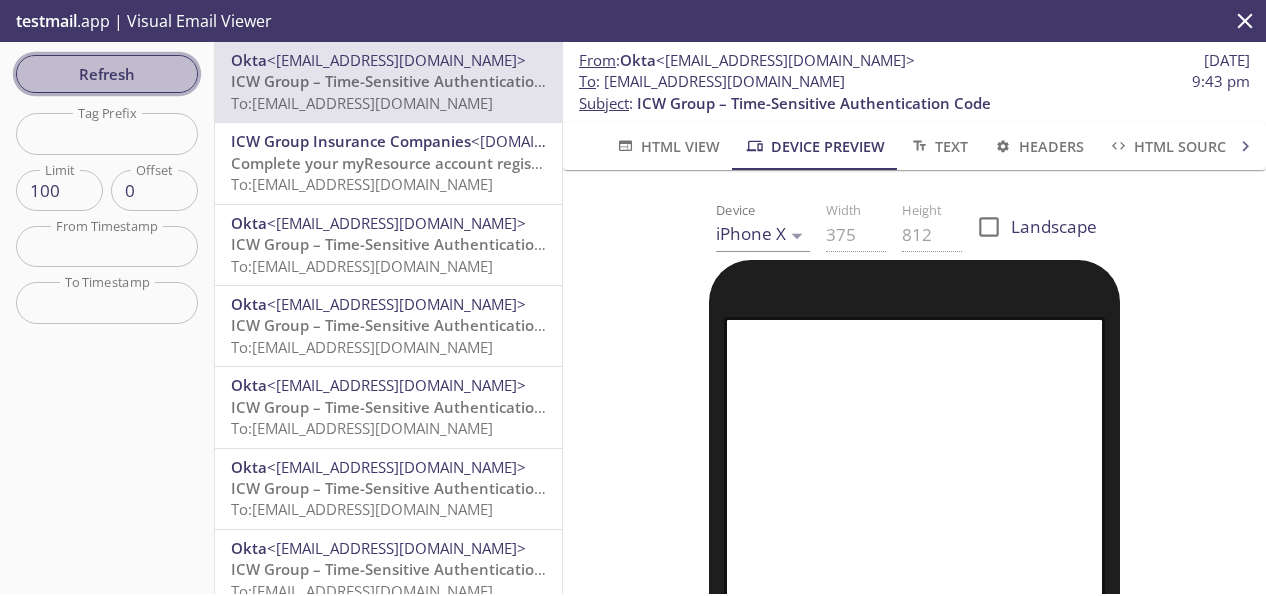 click on "Refresh" at bounding box center (107, 74) 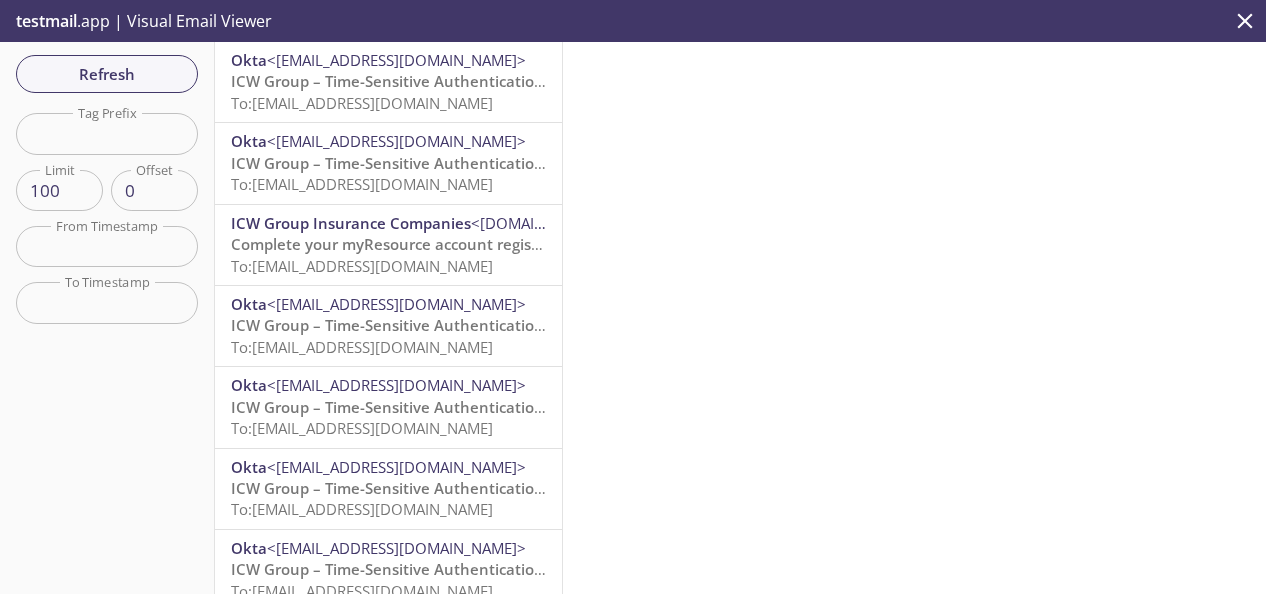 click on "ICW Group – Time-Sensitive Authentication Code" at bounding box center (408, 81) 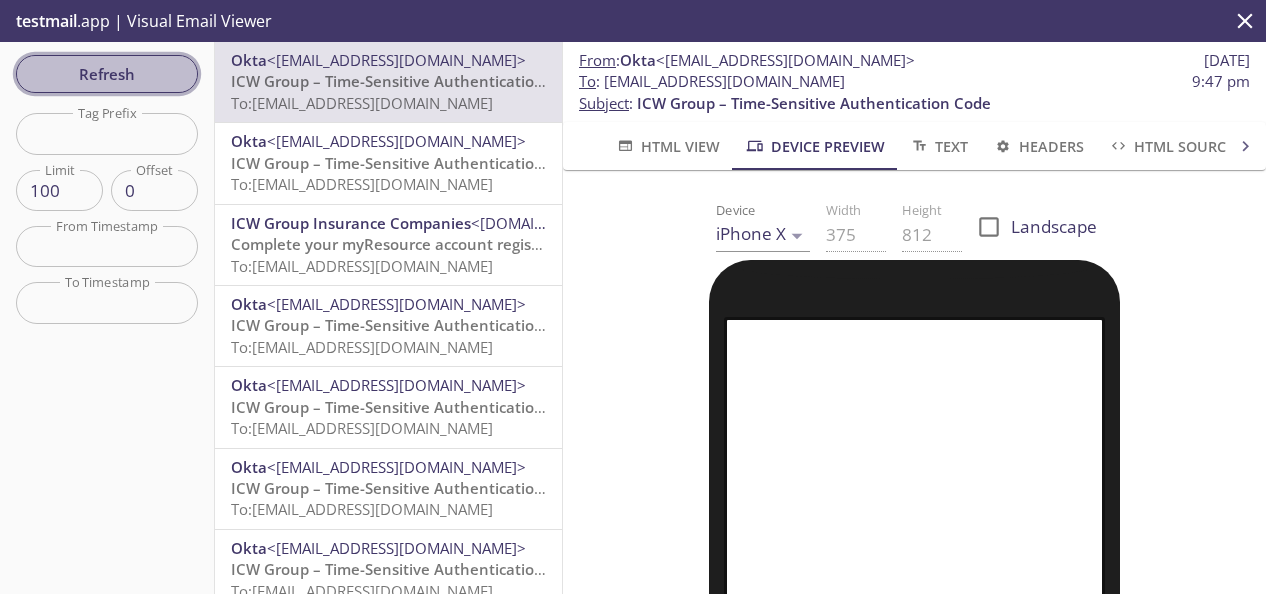 click on "Refresh" at bounding box center (107, 74) 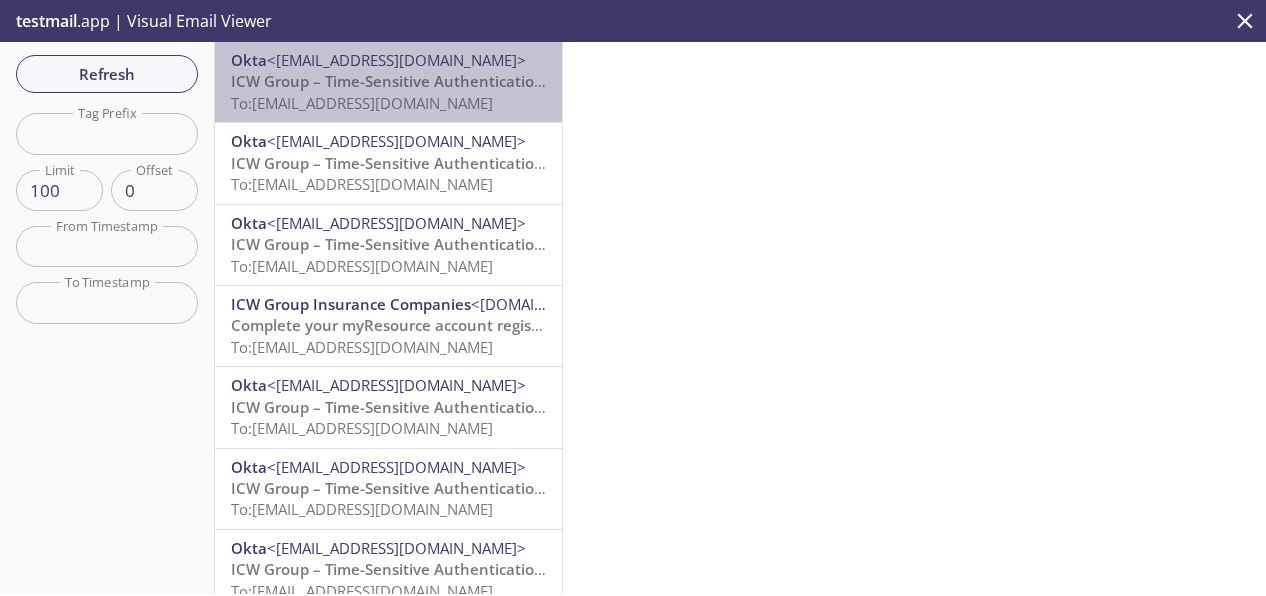 click on "ICW Group – Time-Sensitive Authentication Code" at bounding box center [408, 81] 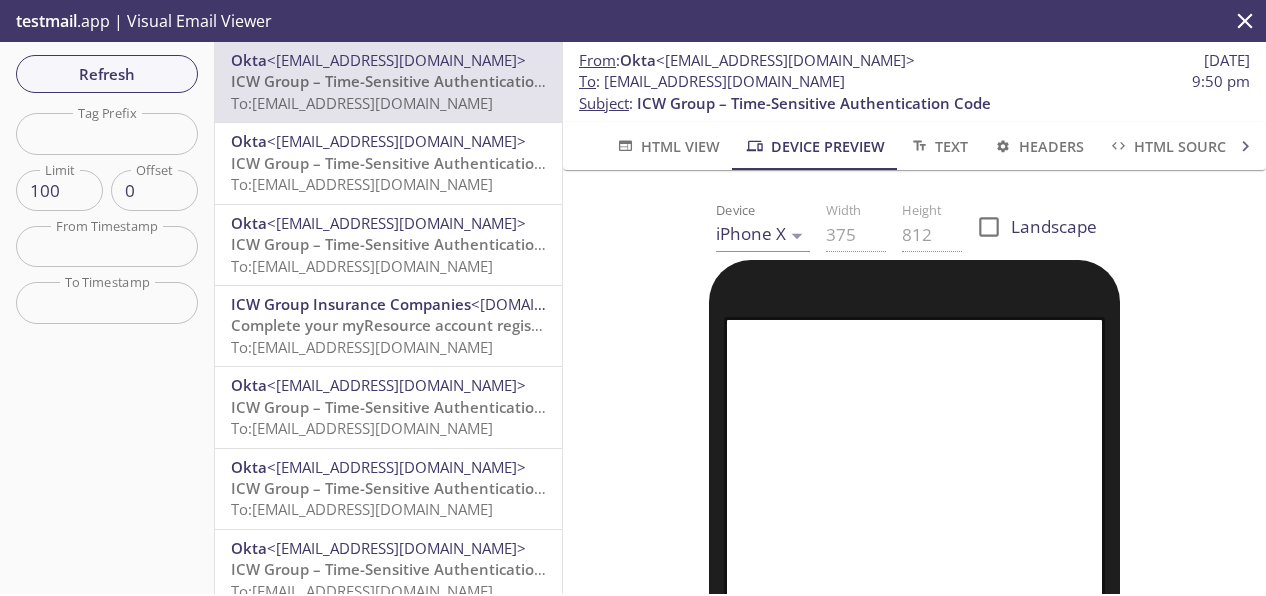 click on "ICW Group Insurance Companies" at bounding box center (351, 304) 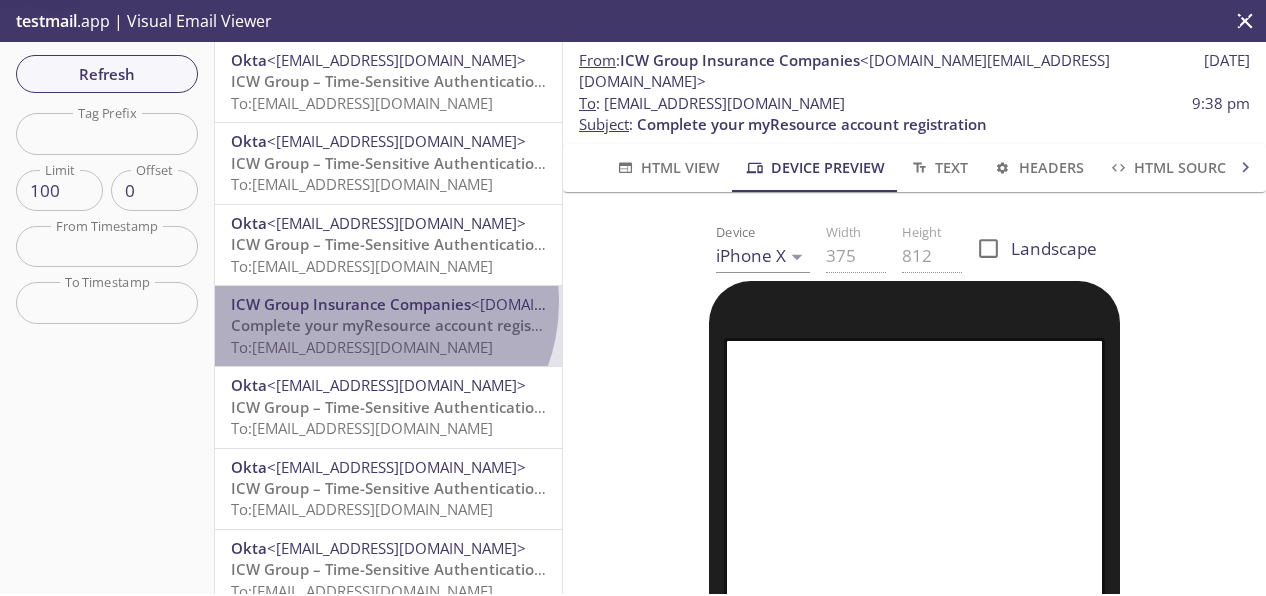 click on "ICW Group Insurance Companies" at bounding box center [351, 304] 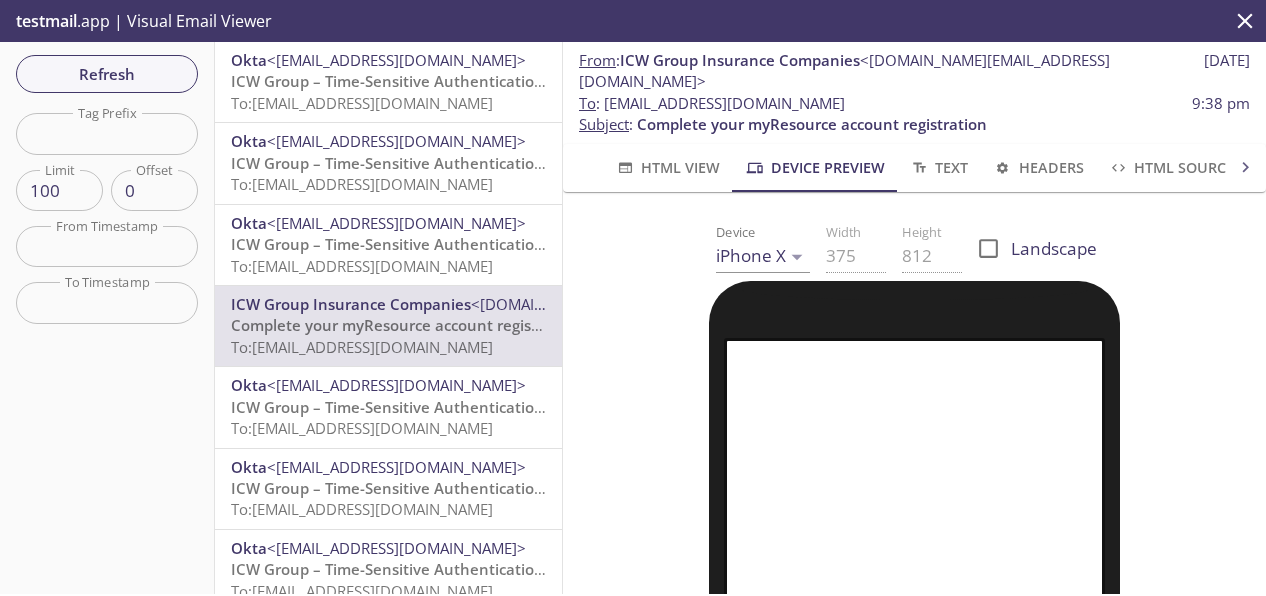 drag, startPoint x: 912, startPoint y: 77, endPoint x: 602, endPoint y: 83, distance: 310.05804 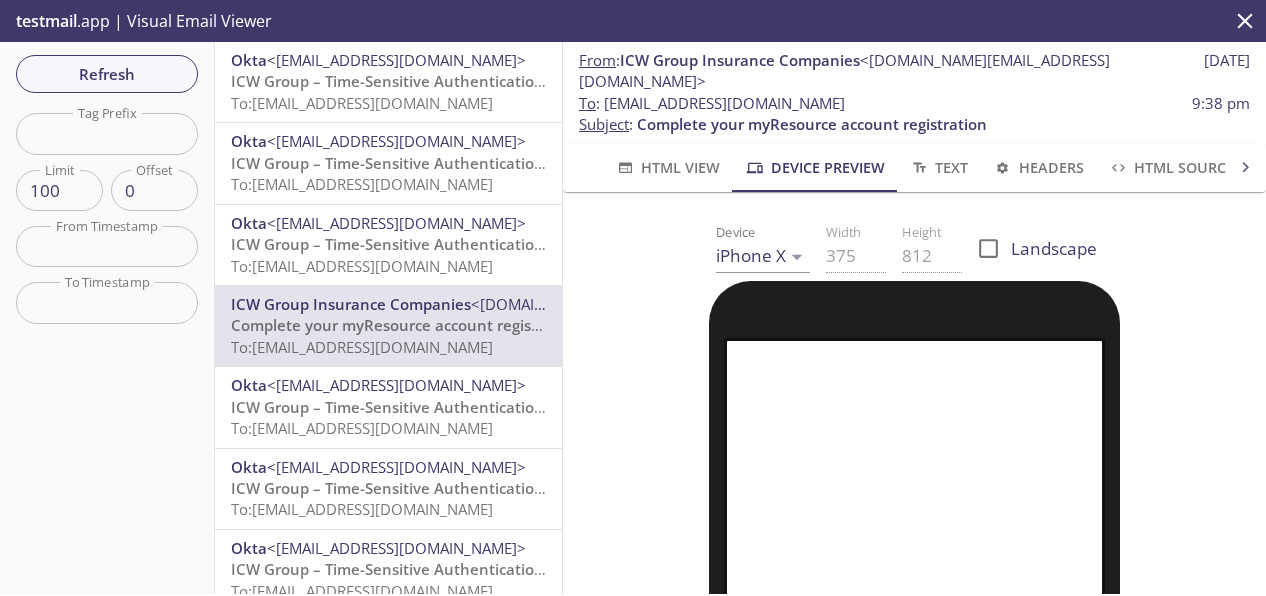 click on "To :   [EMAIL_ADDRESS][DOMAIN_NAME] 9:38 pm" at bounding box center [914, 103] 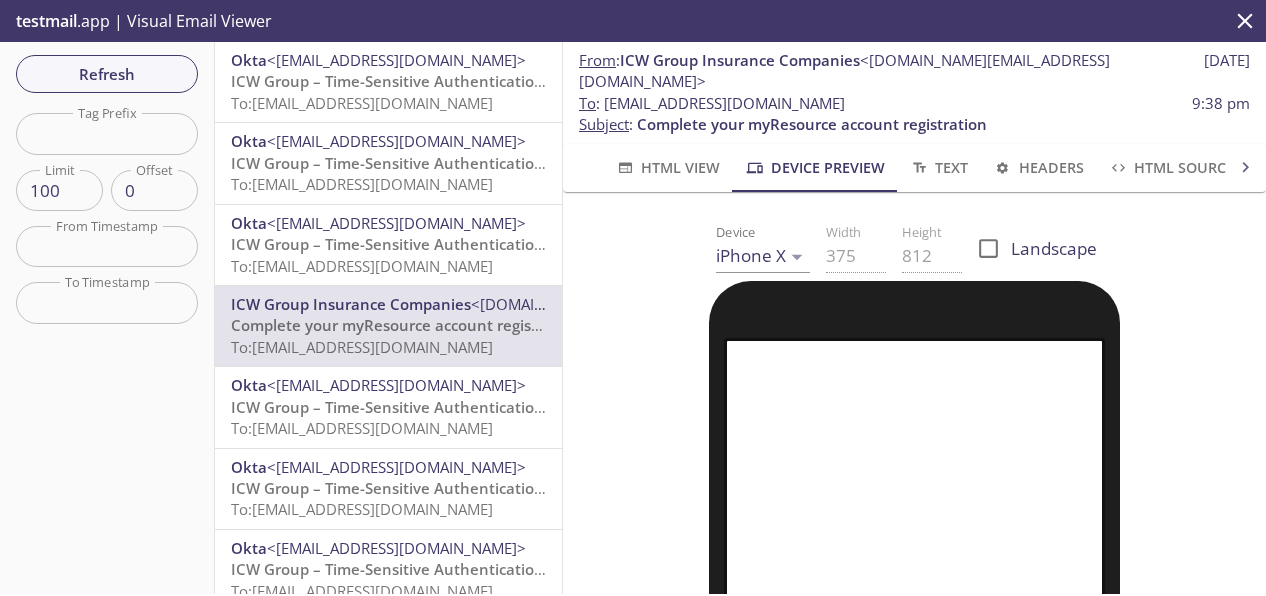 copy on "[EMAIL_ADDRESS][DOMAIN_NAME]" 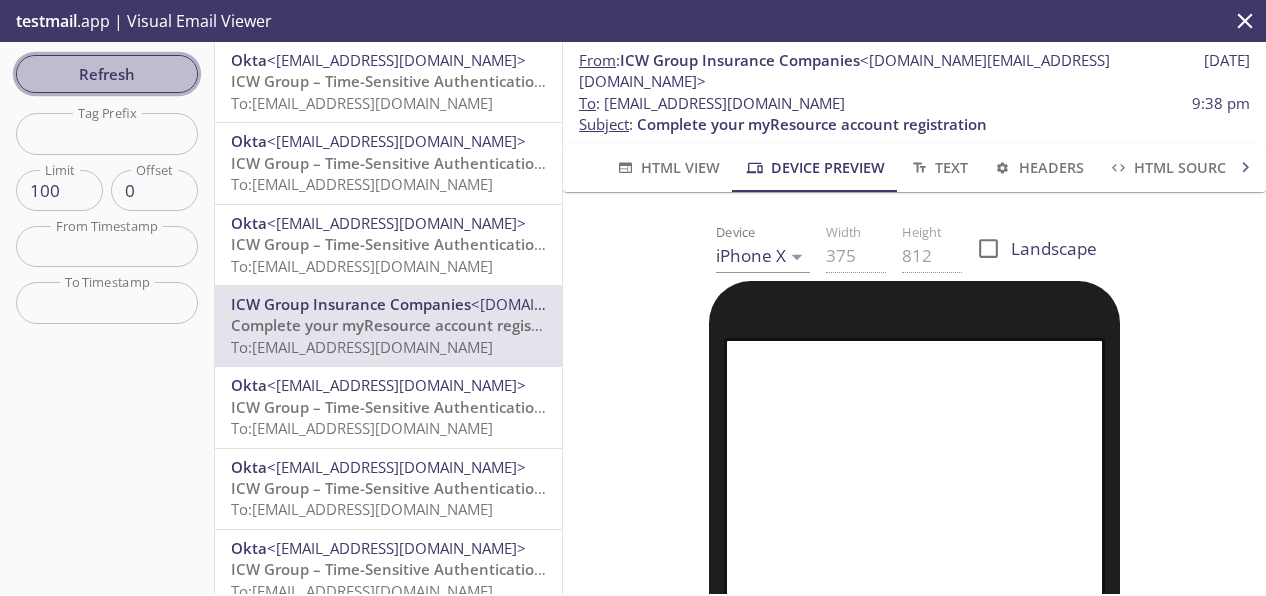 click on "Refresh" at bounding box center [107, 74] 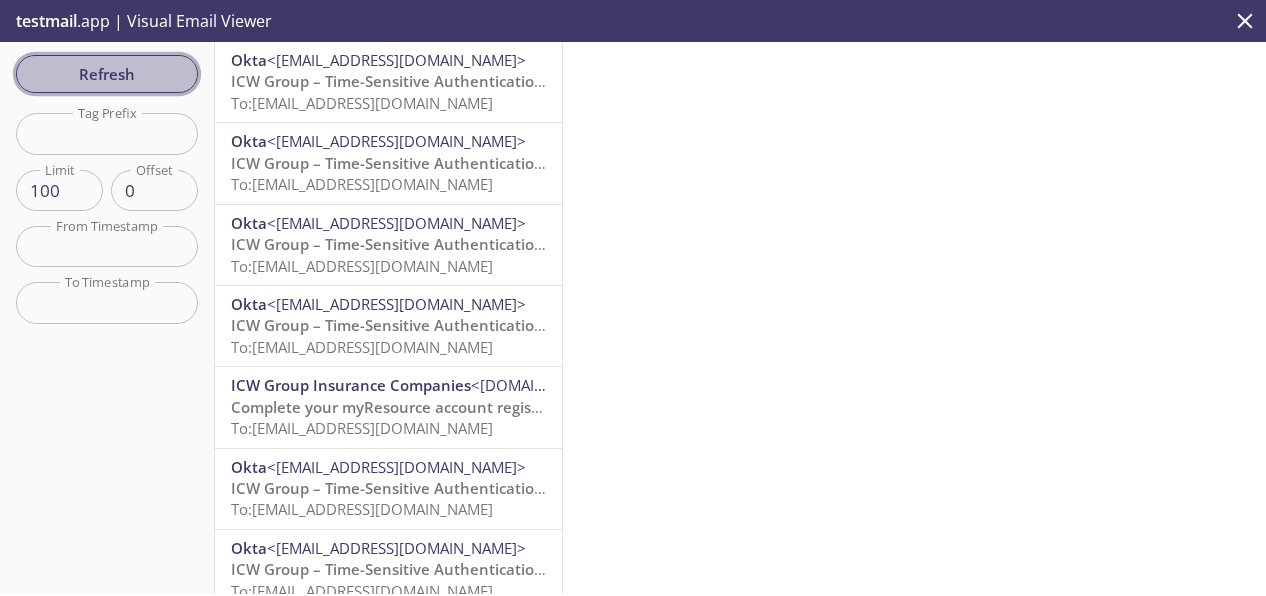click on "Refresh" at bounding box center [107, 74] 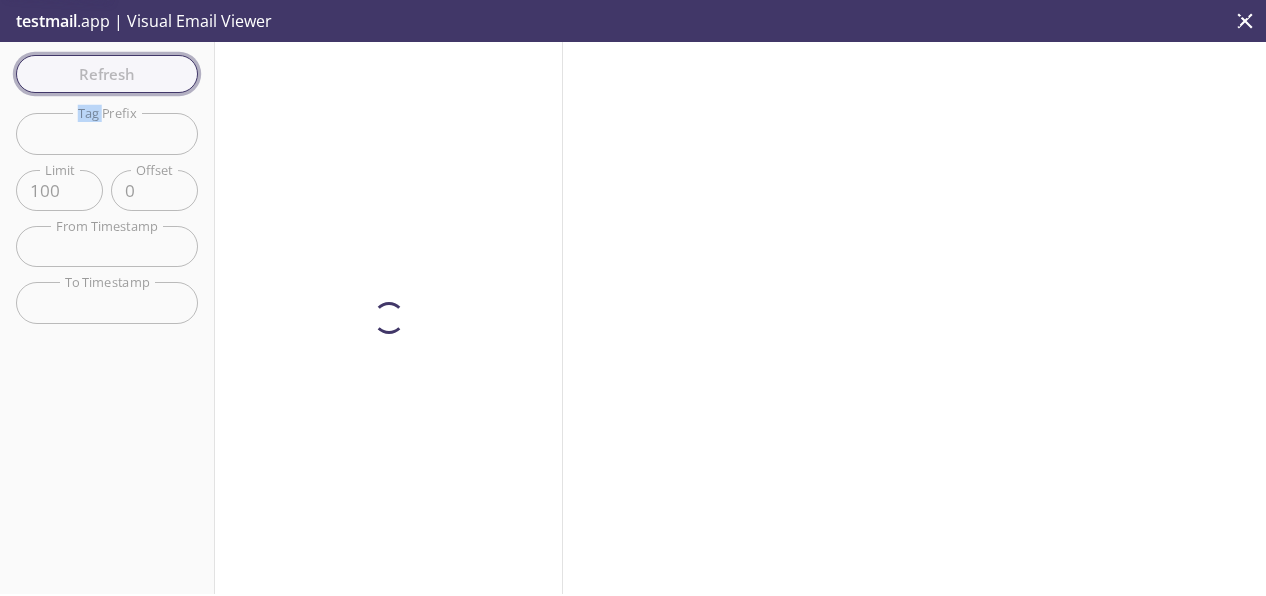 click on "Refresh Filters Tag Prefix Tag Prefix Limit 100 Limit Offset 0 Offset From Timestamp From Timestamp To Timestamp To Timestamp Reset" at bounding box center [107, 318] 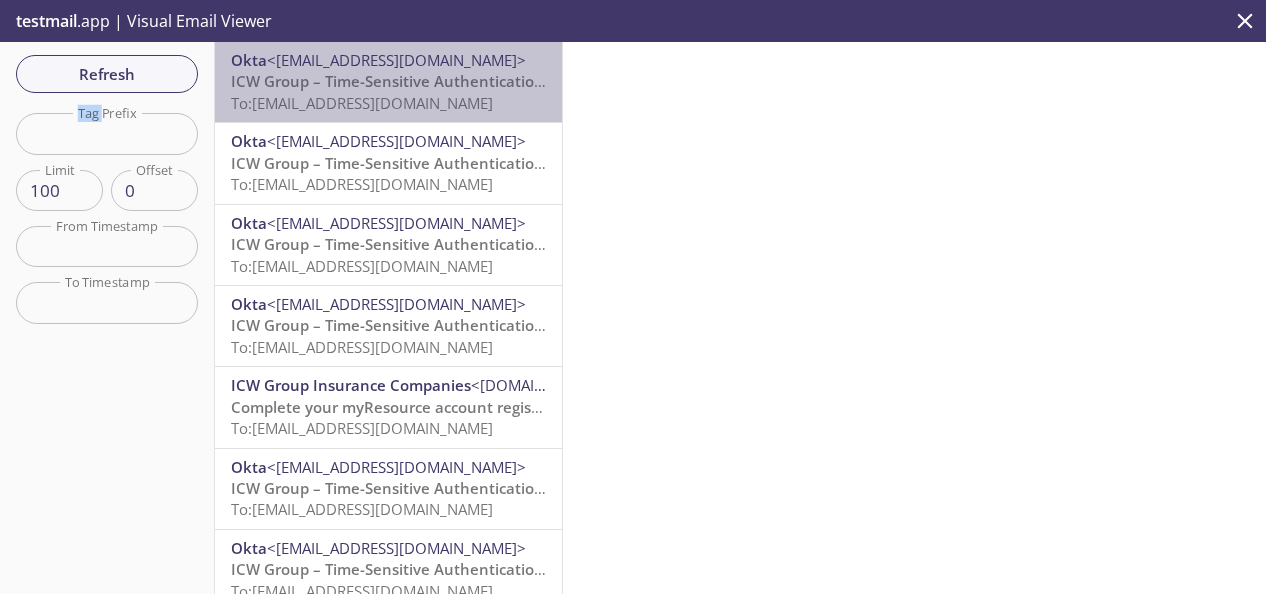 click on "To:  [EMAIL_ADDRESS][DOMAIN_NAME]" at bounding box center [362, 103] 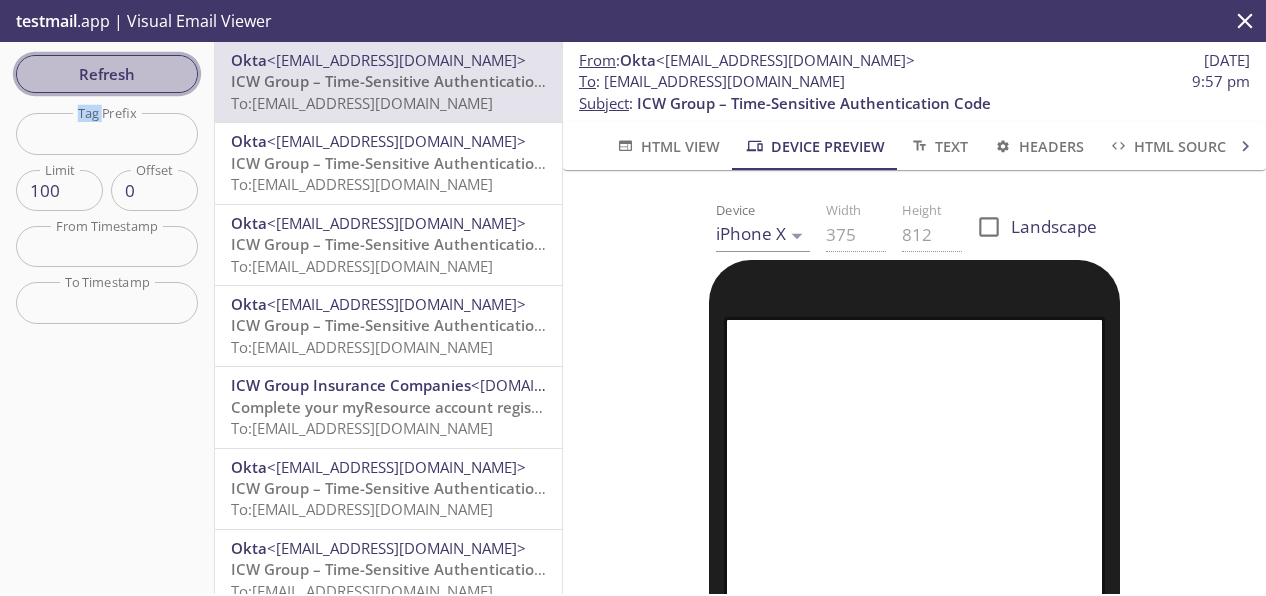 click on "Refresh" at bounding box center (107, 74) 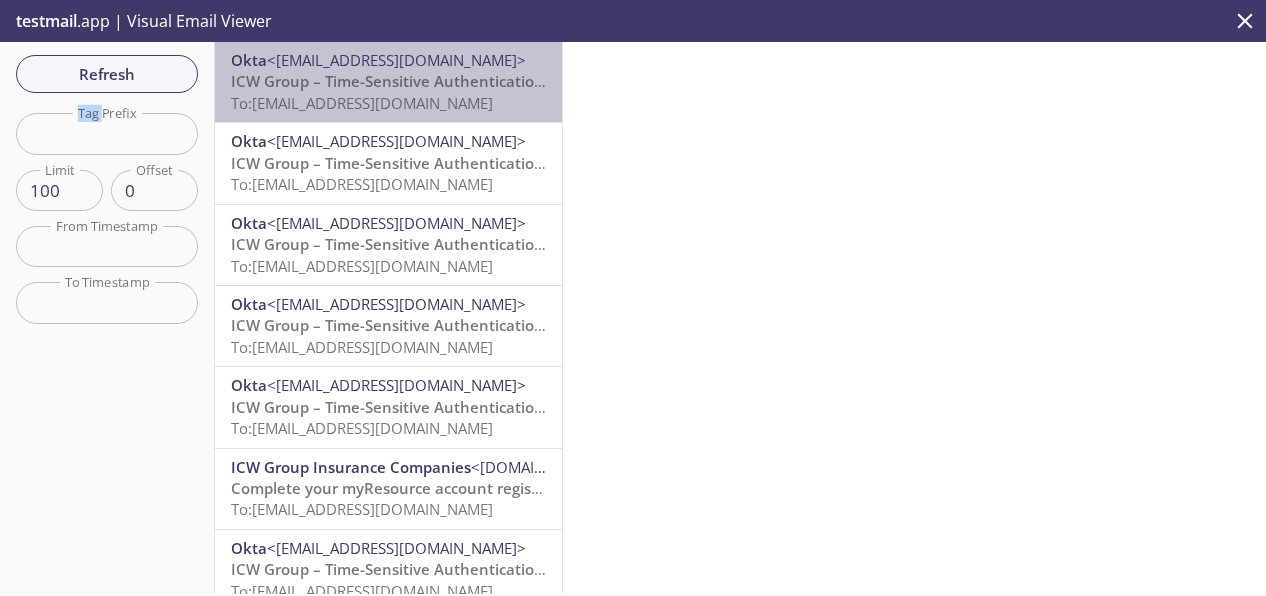 click on "To:  [EMAIL_ADDRESS][DOMAIN_NAME]" at bounding box center [362, 103] 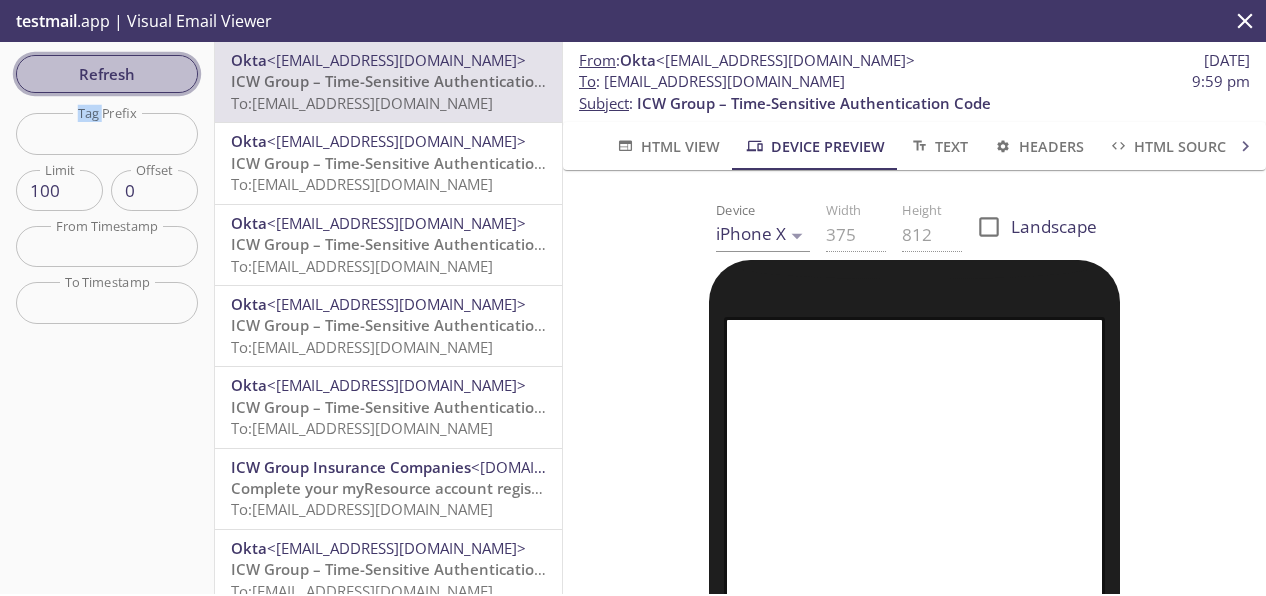click on "Refresh" at bounding box center (107, 74) 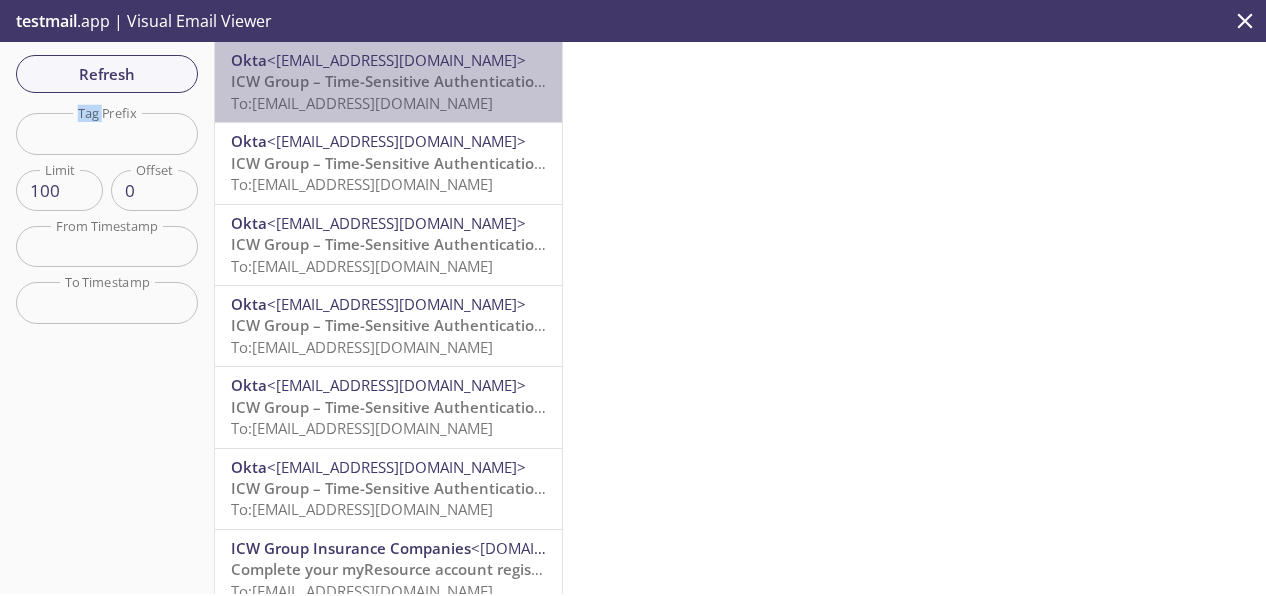 click on "ICW Group – Time-Sensitive Authentication Code" at bounding box center [408, 81] 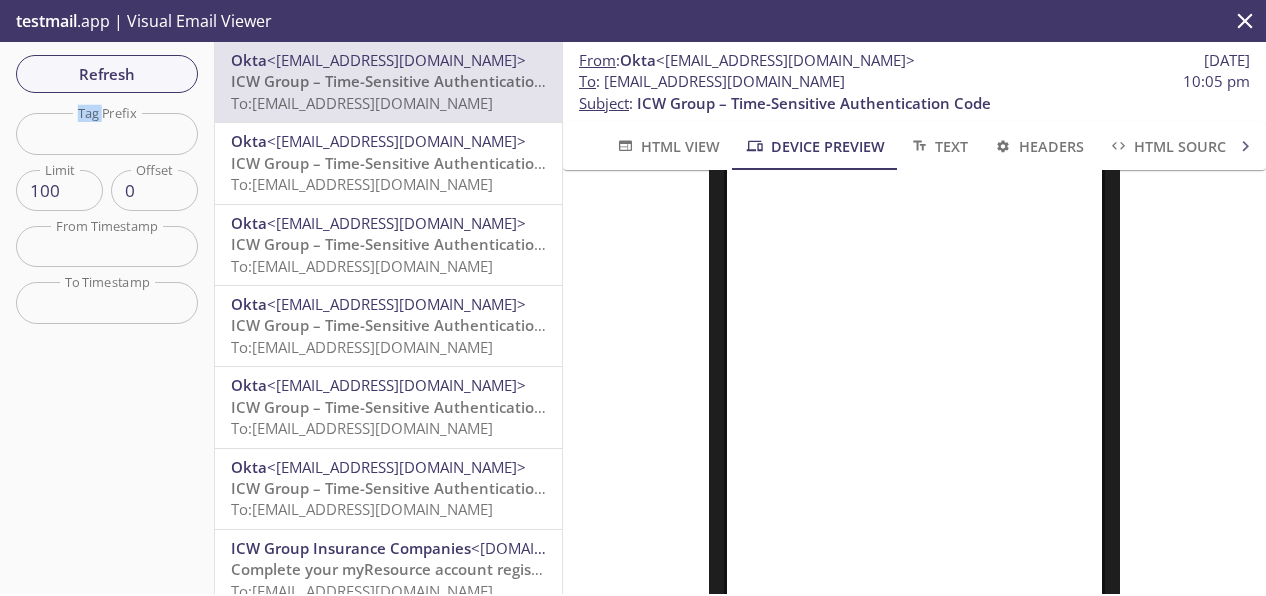 scroll, scrollTop: 200, scrollLeft: 0, axis: vertical 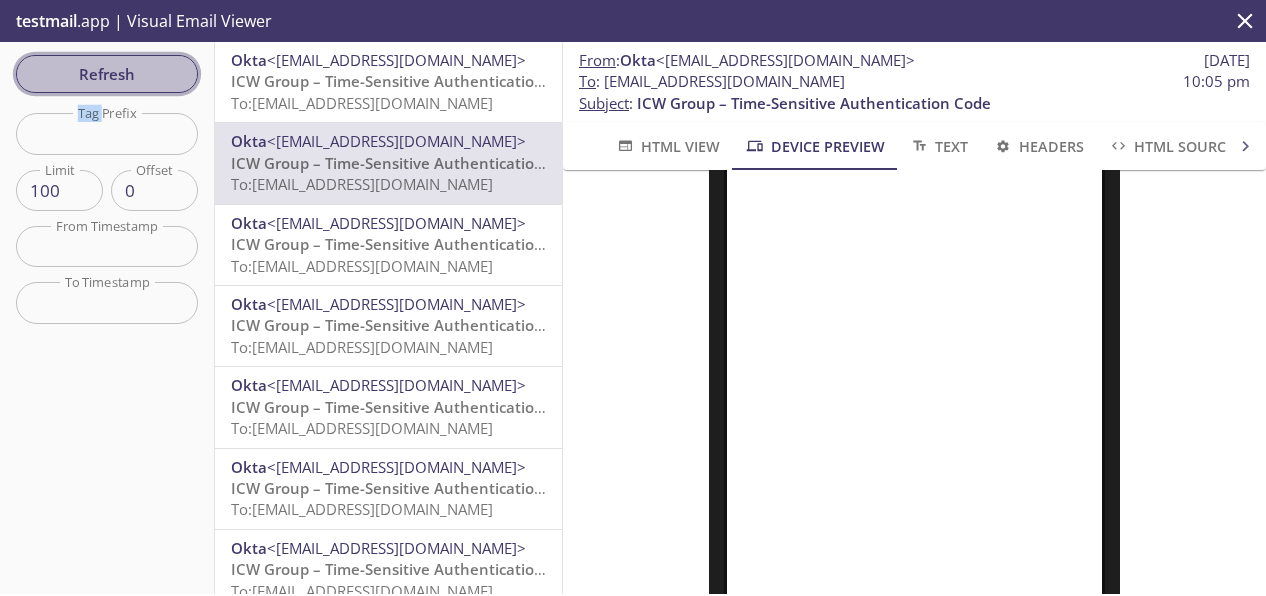click on "Refresh" at bounding box center (107, 74) 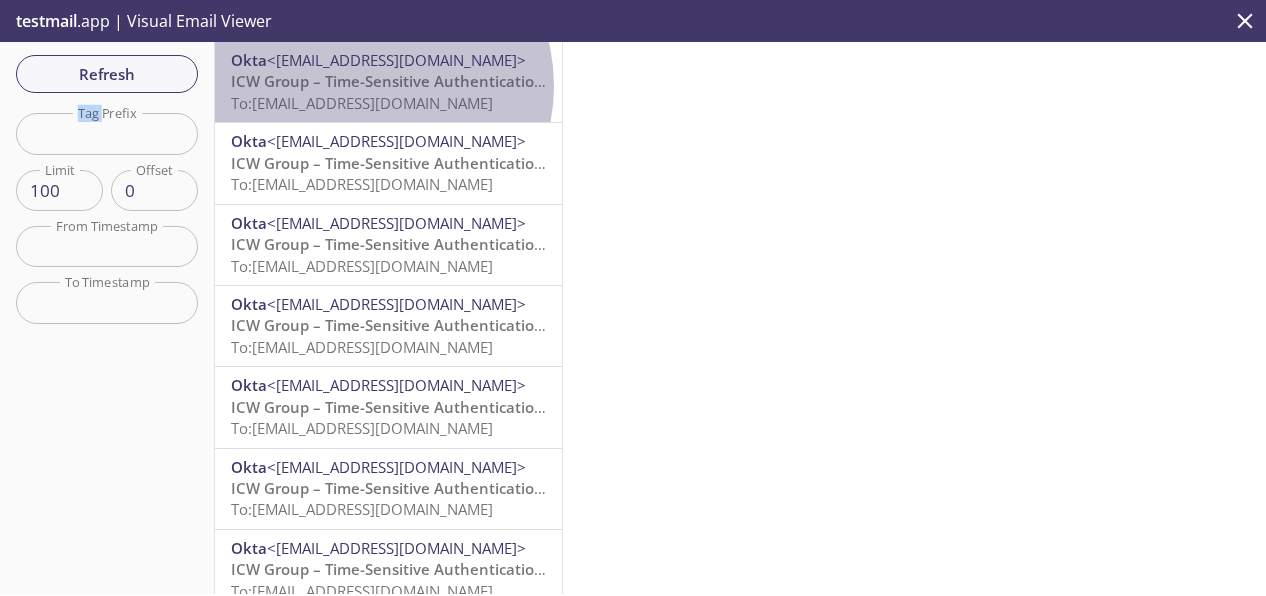click on "ICW Group – Time-Sensitive Authentication Code" at bounding box center (408, 81) 